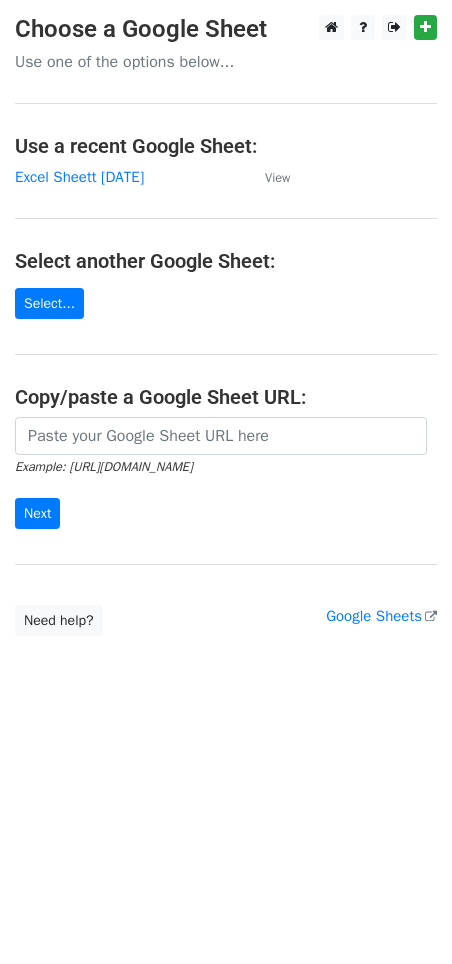 scroll, scrollTop: 0, scrollLeft: 0, axis: both 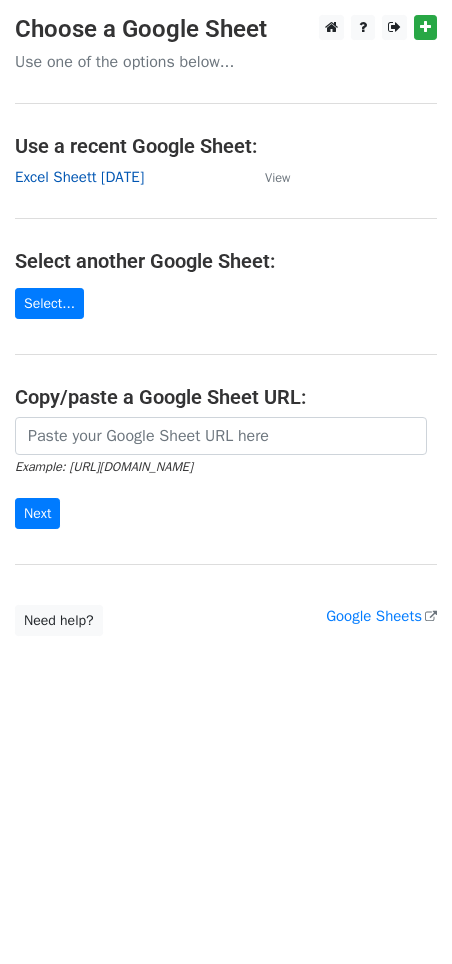 click on "Excel Sheett [DATE]" at bounding box center (79, 177) 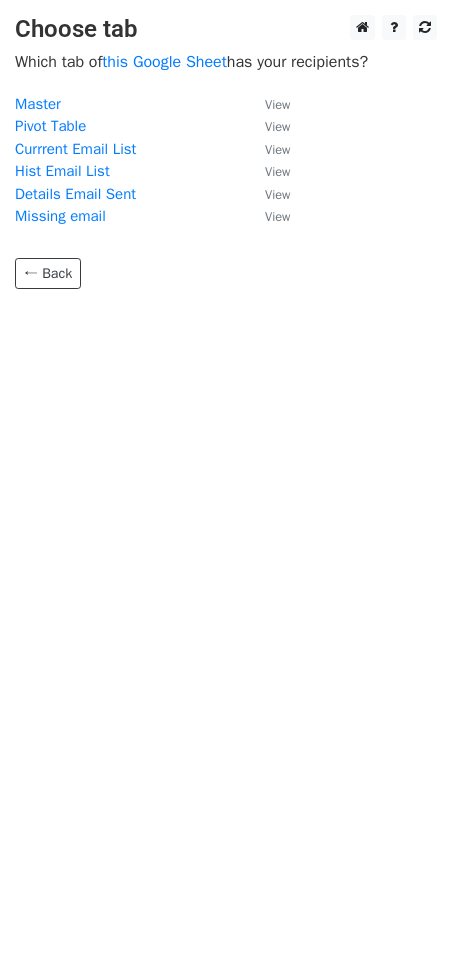 scroll, scrollTop: 0, scrollLeft: 0, axis: both 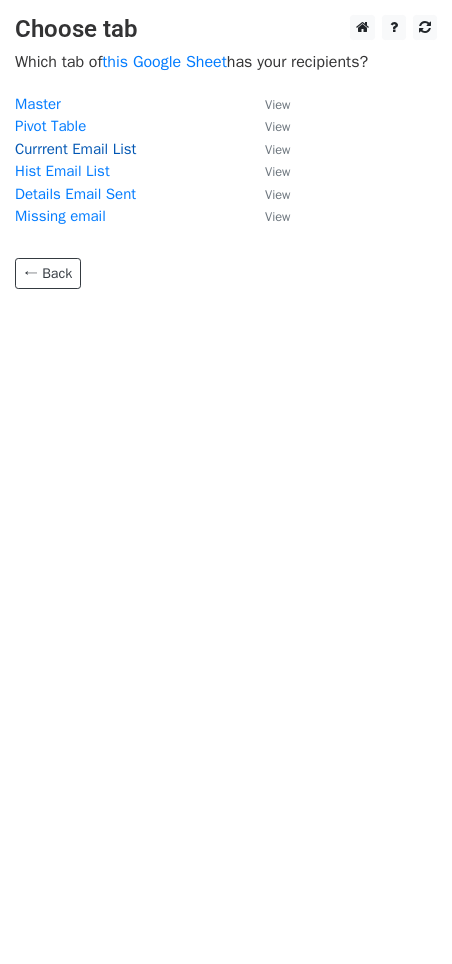 click on "Currrent Email List" at bounding box center (75, 149) 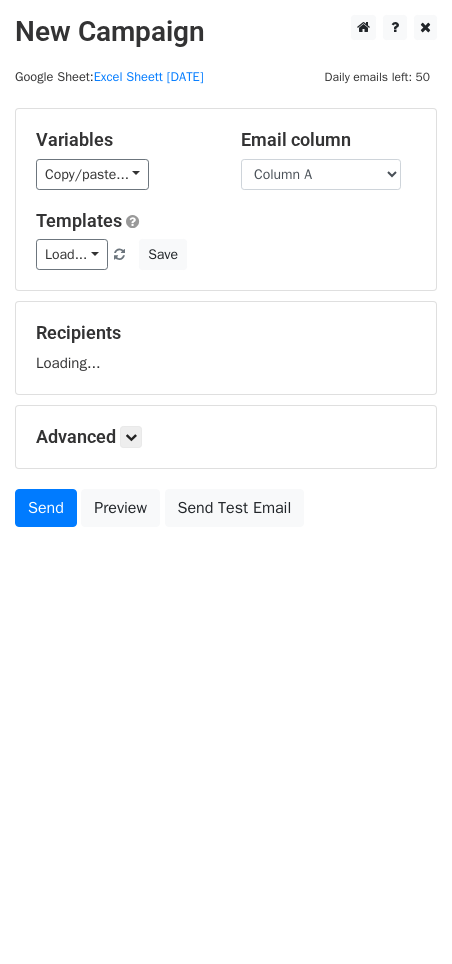 scroll, scrollTop: 0, scrollLeft: 0, axis: both 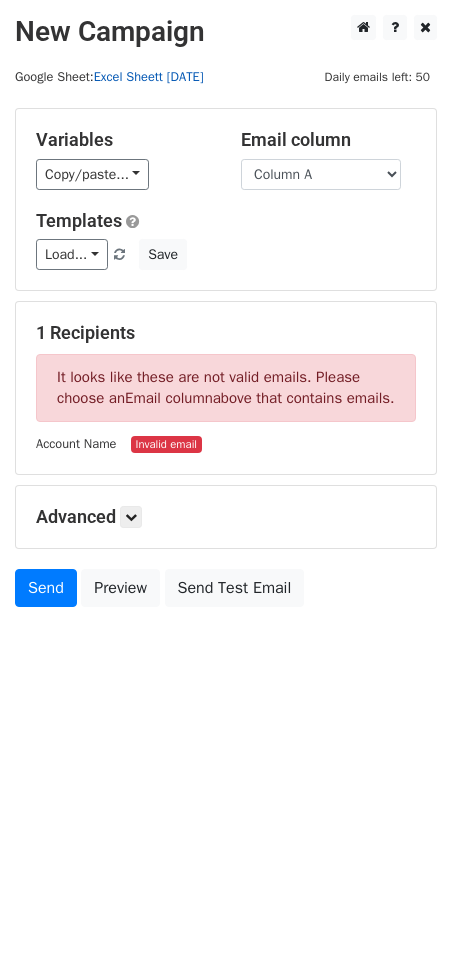click on "Excel Sheett 6-8-25" at bounding box center [149, 77] 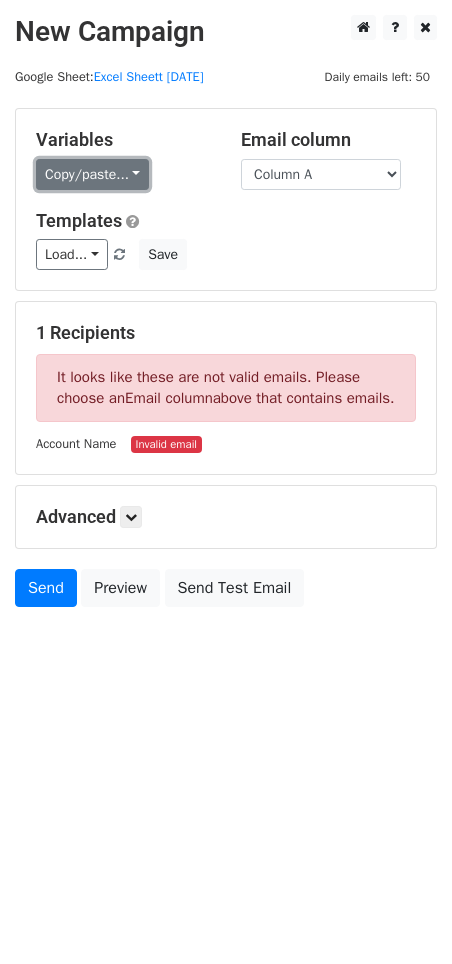 click on "Copy/paste..." at bounding box center [92, 174] 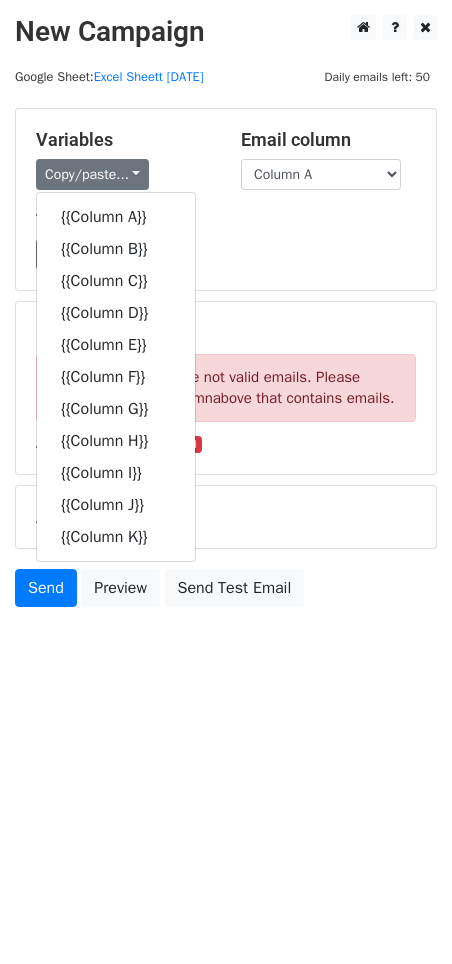 click on "Templates" at bounding box center (226, 221) 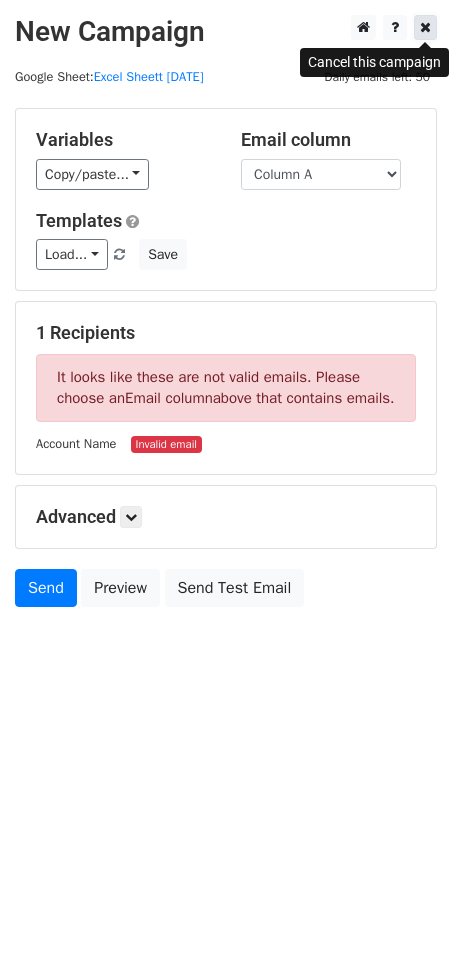 click at bounding box center [425, 27] 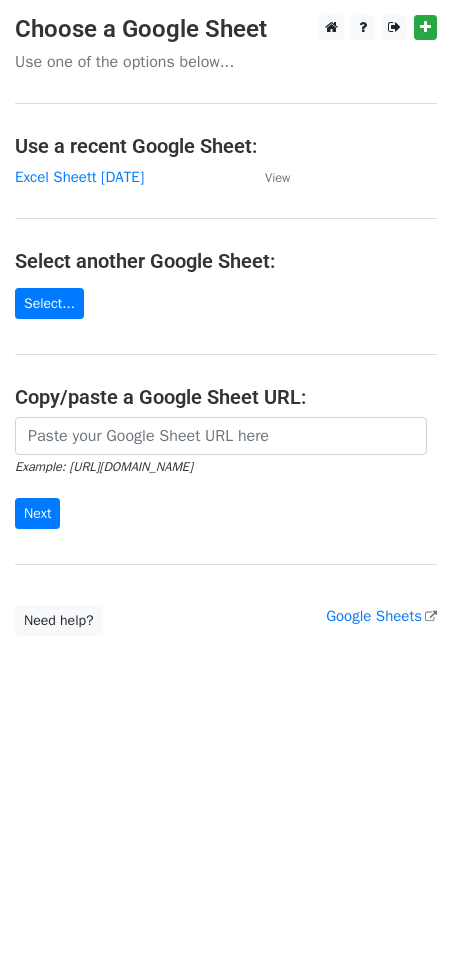 scroll, scrollTop: 0, scrollLeft: 0, axis: both 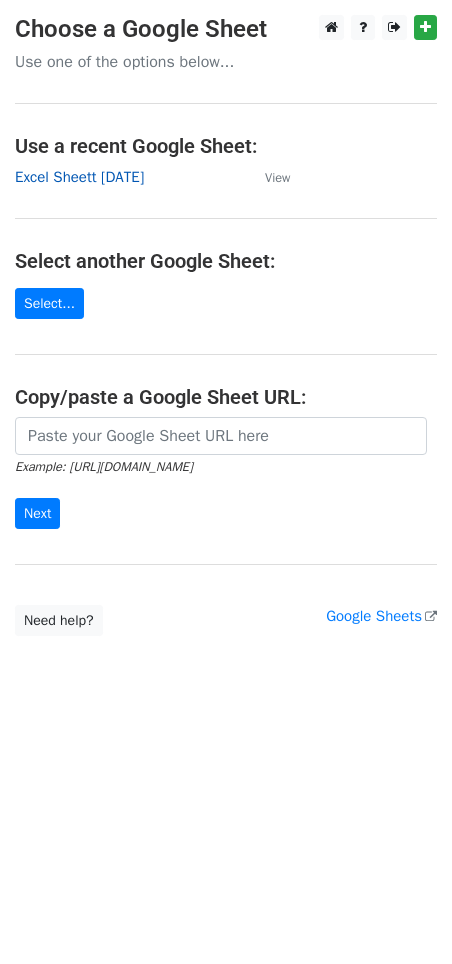 click on "Excel Sheett [DATE]" at bounding box center [79, 177] 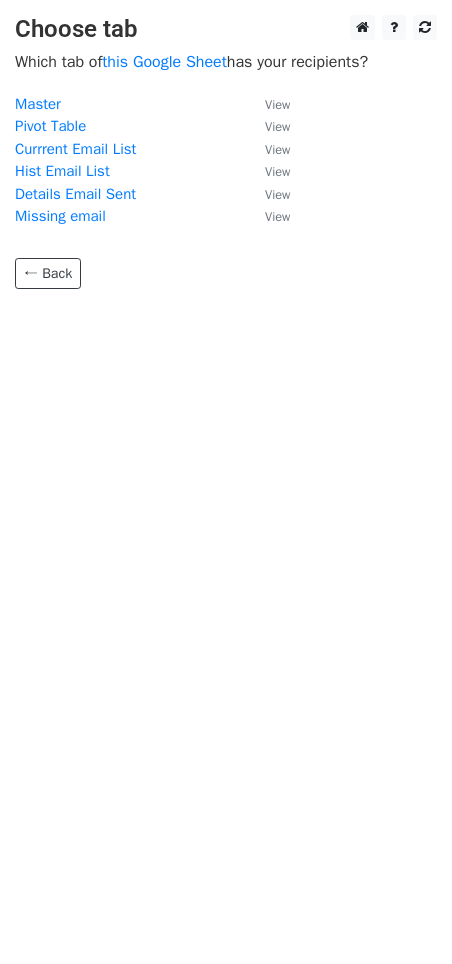 scroll, scrollTop: 0, scrollLeft: 0, axis: both 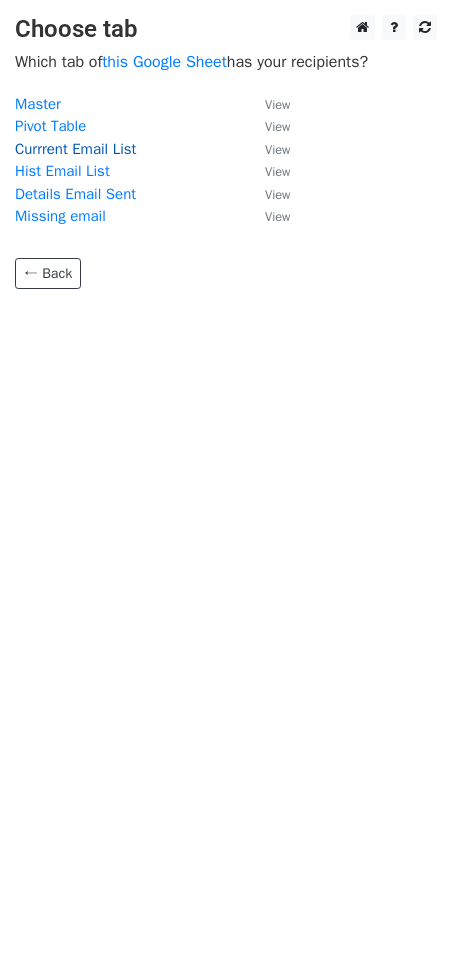 click on "Currrent Email List" at bounding box center [75, 149] 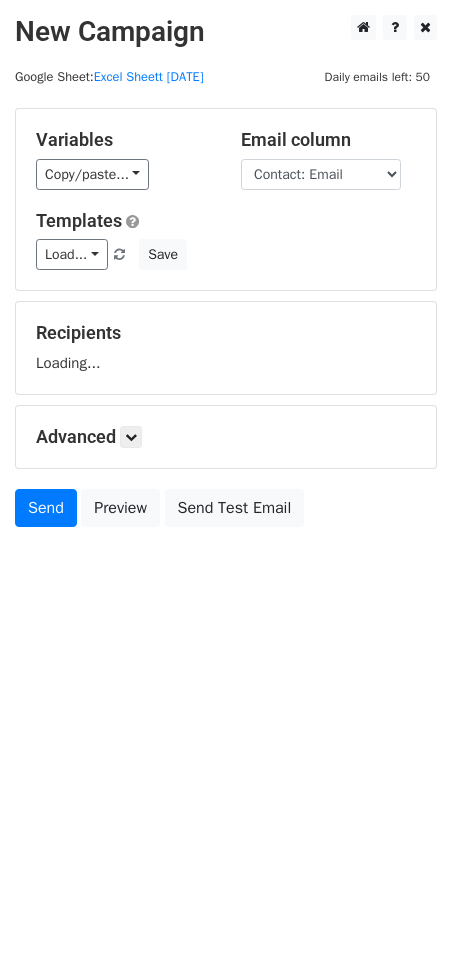 scroll, scrollTop: 0, scrollLeft: 0, axis: both 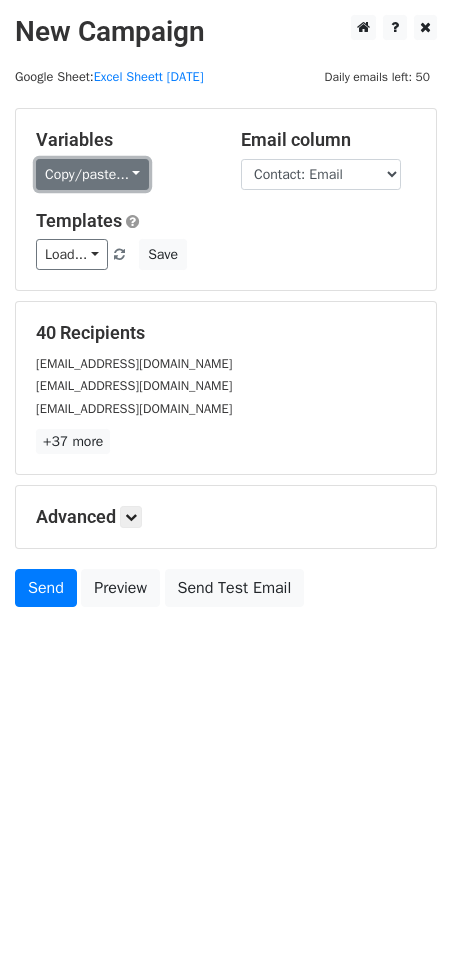 click on "Copy/paste..." at bounding box center (92, 174) 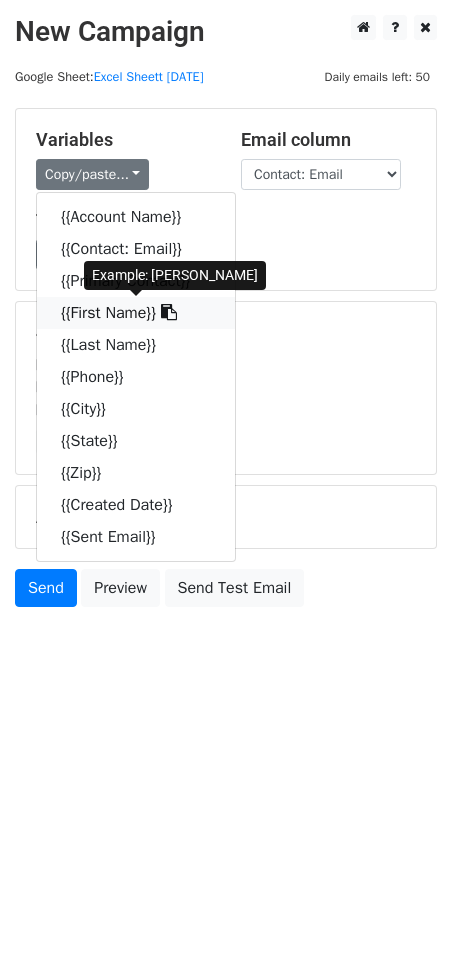 click on "{{First Name}}" at bounding box center [136, 313] 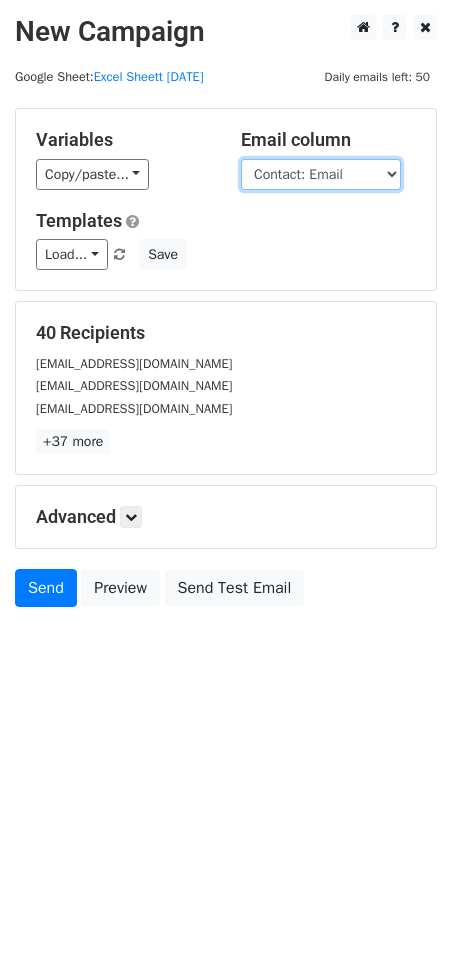 click on "Account Name
Contact: Email
Primary Contact
First Name
Last Name
Phone
City
State
Zip
Created Date
Sent Email" at bounding box center (321, 174) 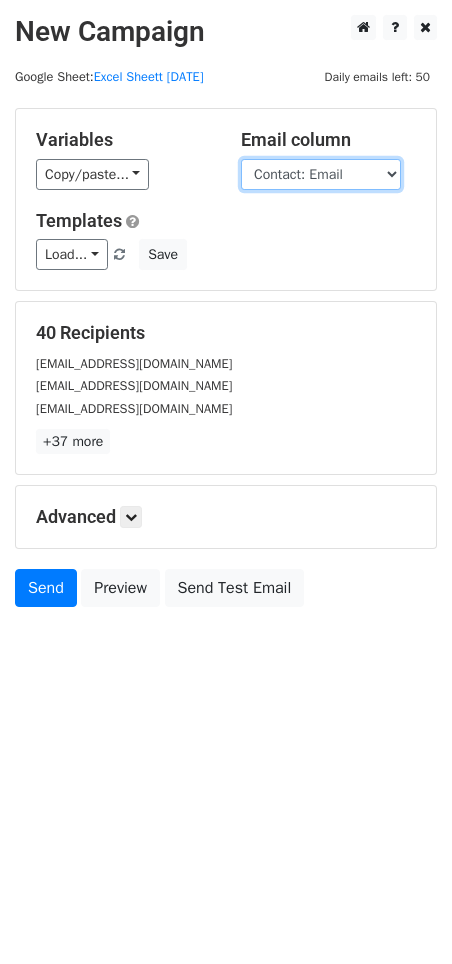 click on "Account Name
Contact: Email
Primary Contact
First Name
Last Name
Phone
City
State
Zip
Created Date
Sent Email" at bounding box center (321, 174) 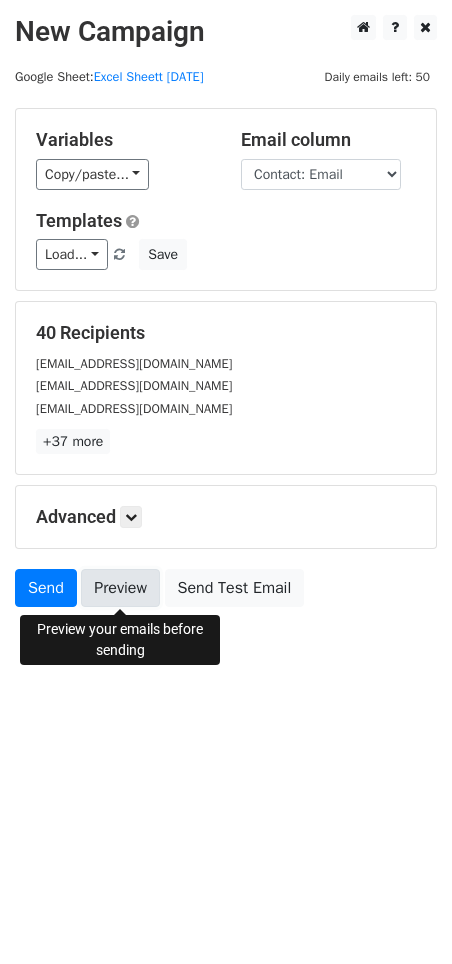 click on "Preview" at bounding box center (120, 588) 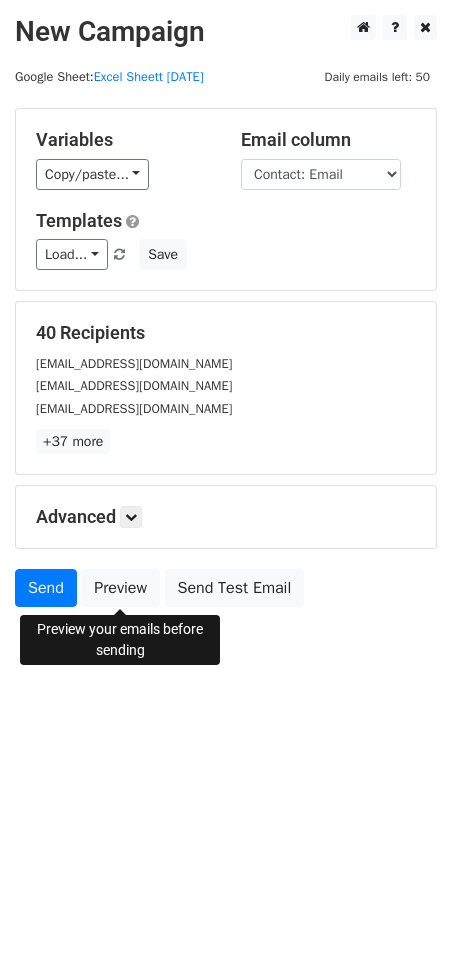 click on "New Campaign
Daily emails left: 50
Google Sheet:
Excel Sheett 6-8-25
Variables
Copy/paste...
{{Account Name}}
{{Contact: Email}}
{{Primary Contact}}
{{First Name}}
{{Last Name}}
{{Phone}}
{{City}}
{{State}}
{{Zip}}
{{Created Date}}
{{Sent Email}}
Email column
Account Name
Contact: Email
Primary Contact
First Name
Last Name
Phone
City
State
Zip
Created Date
Sent Email
Templates
Load...
No templates saved
Save
40 Recipients
palmergregbanks@gmail.com
ejaramillo@snkamerica.com
princejmanjooran@gmail.com
+37 more
40 Recipients
×
palmergregbanks@gmail.com
ejaramillo@snkamerica.com
princejmanjooran@gmail.com
richs@comcast.net
colonialdental1@yahoo.com
alysa.fields@gmail.com" at bounding box center (226, 482) 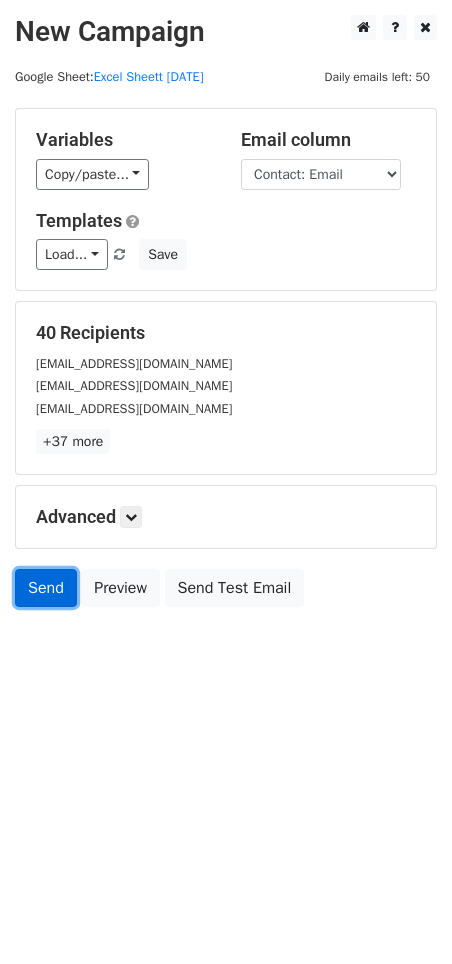 click on "Send" at bounding box center [46, 588] 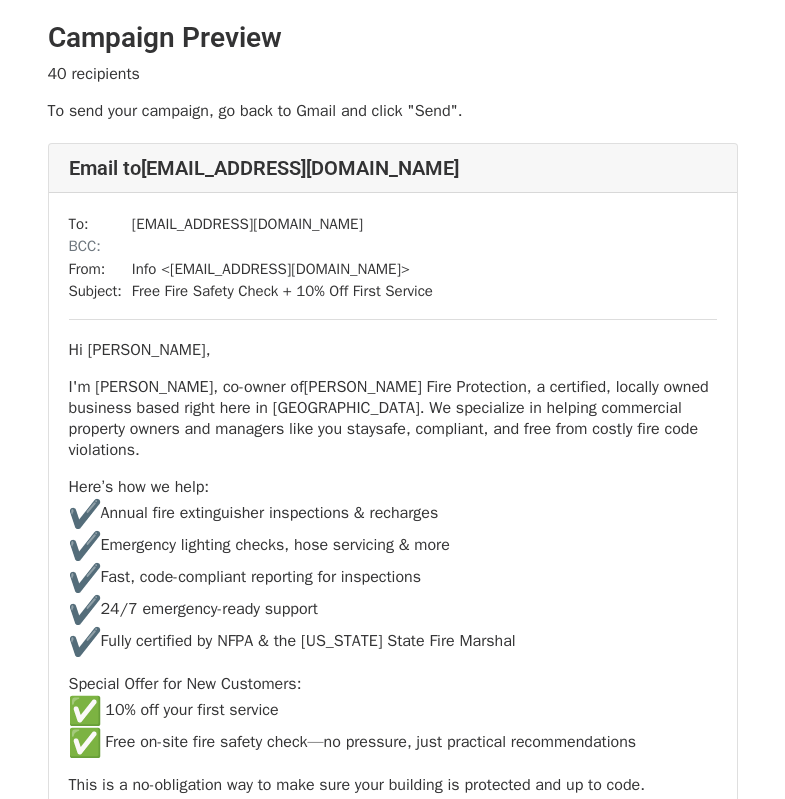 scroll, scrollTop: 0, scrollLeft: 0, axis: both 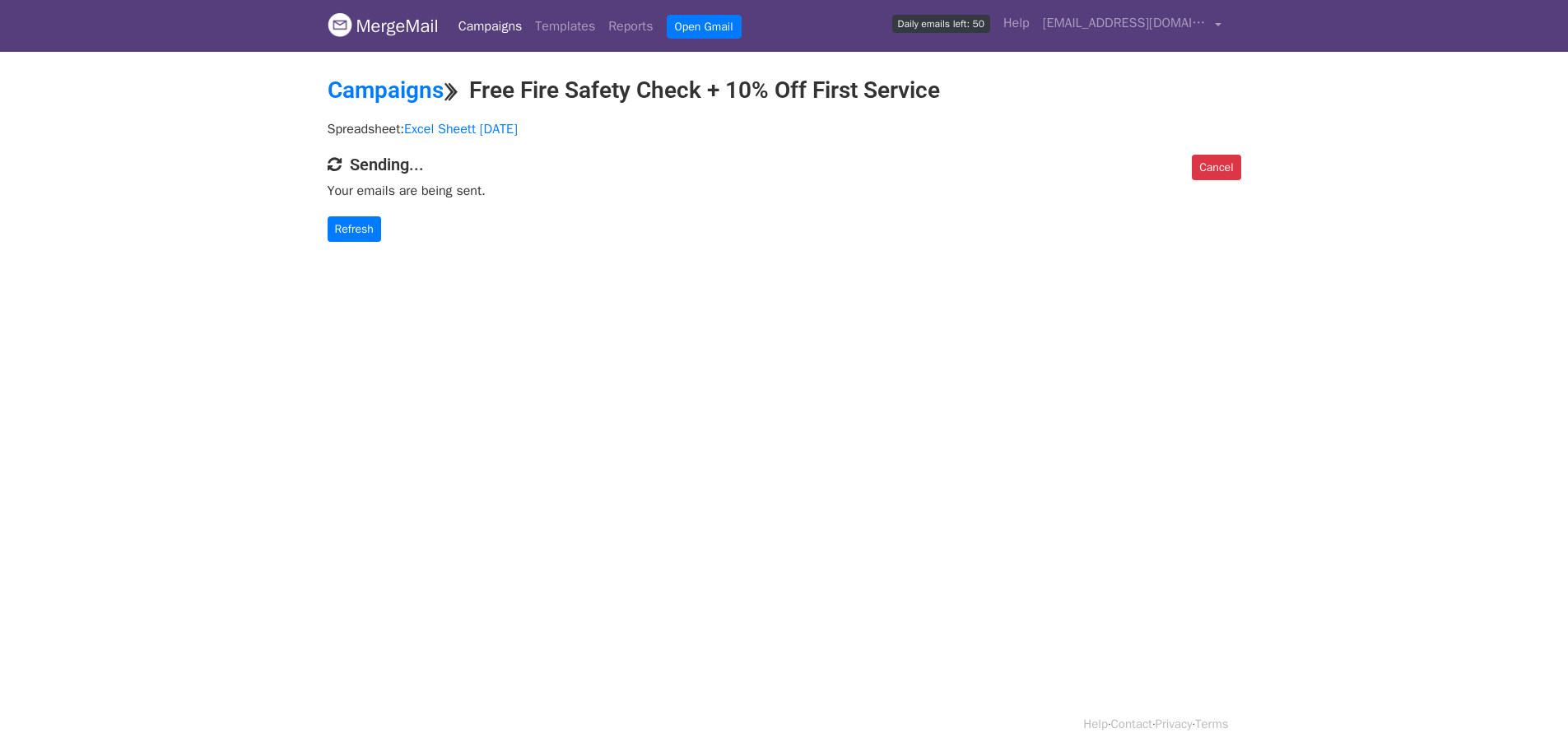 click on "MergeMail
Campaigns
Templates
Reports
Open Gmail
Daily emails left: 50
Help
[EMAIL_ADDRESS][DOMAIN_NAME]
Account
Unsubscribes
Integrations
Notification Settings
Sign out
New Features
You're all caught up!
Scheduled Campaigns
Schedule your emails to be sent later.
Read more
Account Reports
View reports across all of your campaigns to find highly-engaged recipients and to see which templates and campaigns have the most clicks and opens.
Read more
View my reports
Template Editor
Create beautiful emails using our powerful template editor.
Read more
View my templates
Campaigns
⟫
Free Fire Safety Check + 10% Off First Service
Spreadsheet:
Excel Sheett [DATE]
Cancel
Sending...
Your emails are being sent.
Refresh
Help
·
Contact
·" at bounding box center [784, 154] 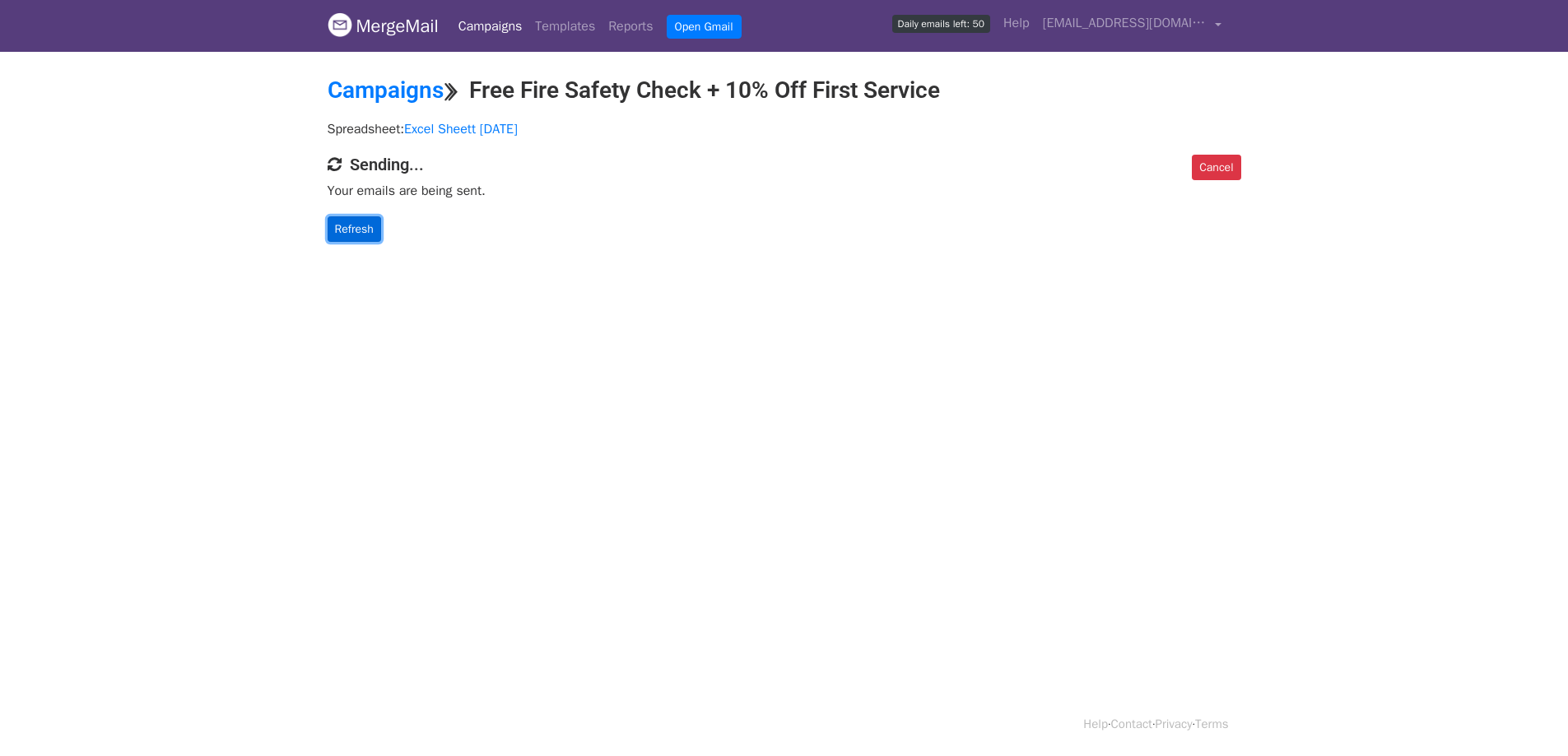 click on "Refresh" at bounding box center (354, 229) 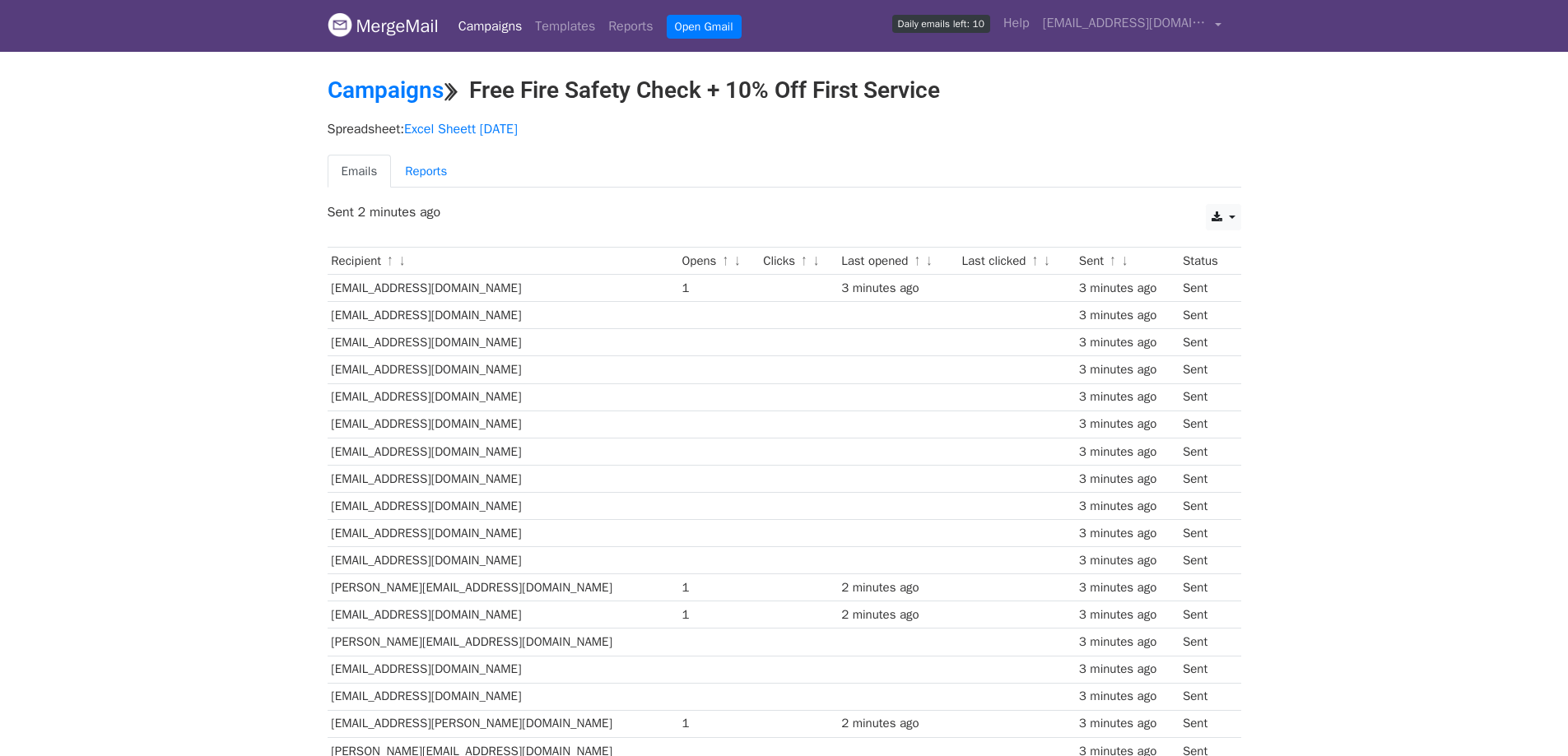 scroll, scrollTop: 0, scrollLeft: 0, axis: both 